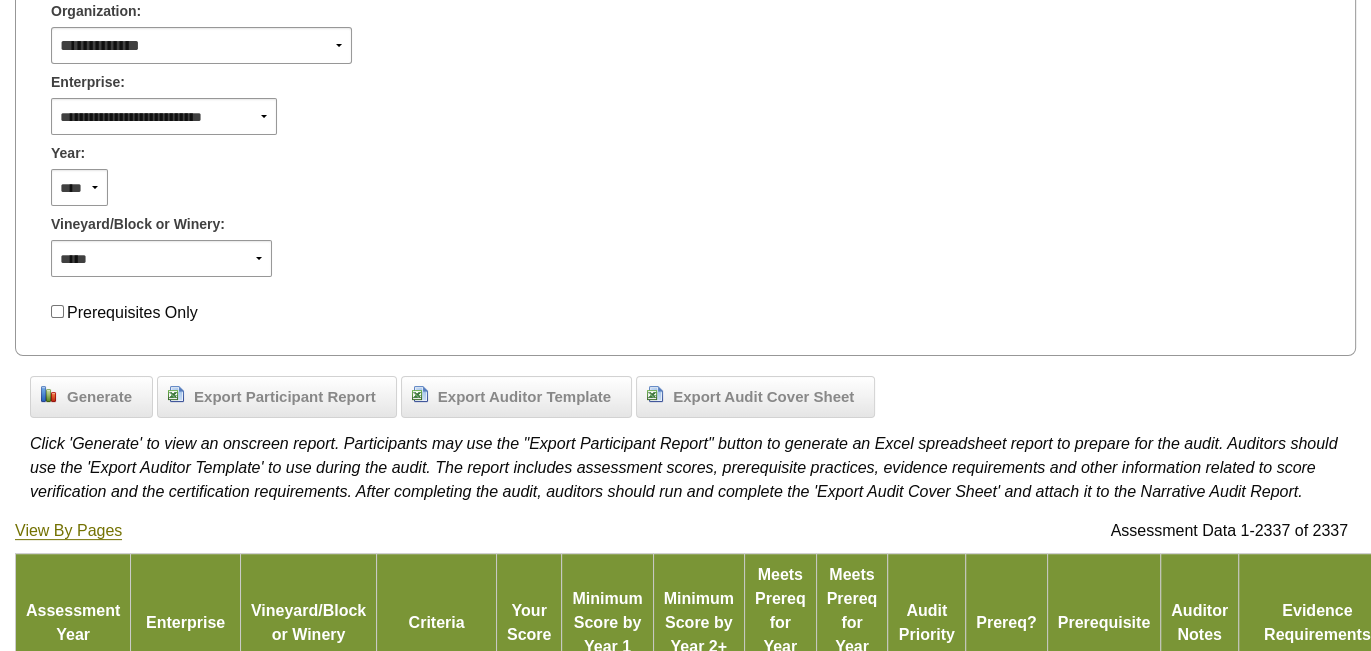 scroll, scrollTop: 550, scrollLeft: 0, axis: vertical 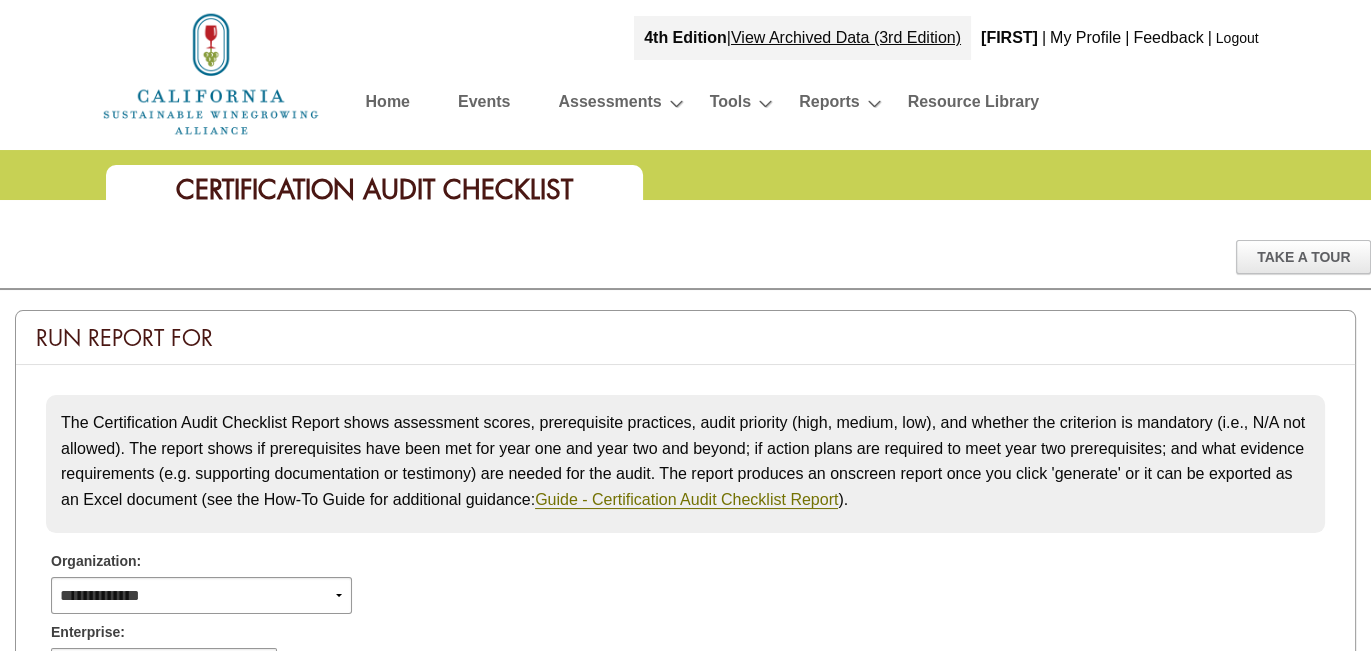 click on "Home" at bounding box center [388, 105] 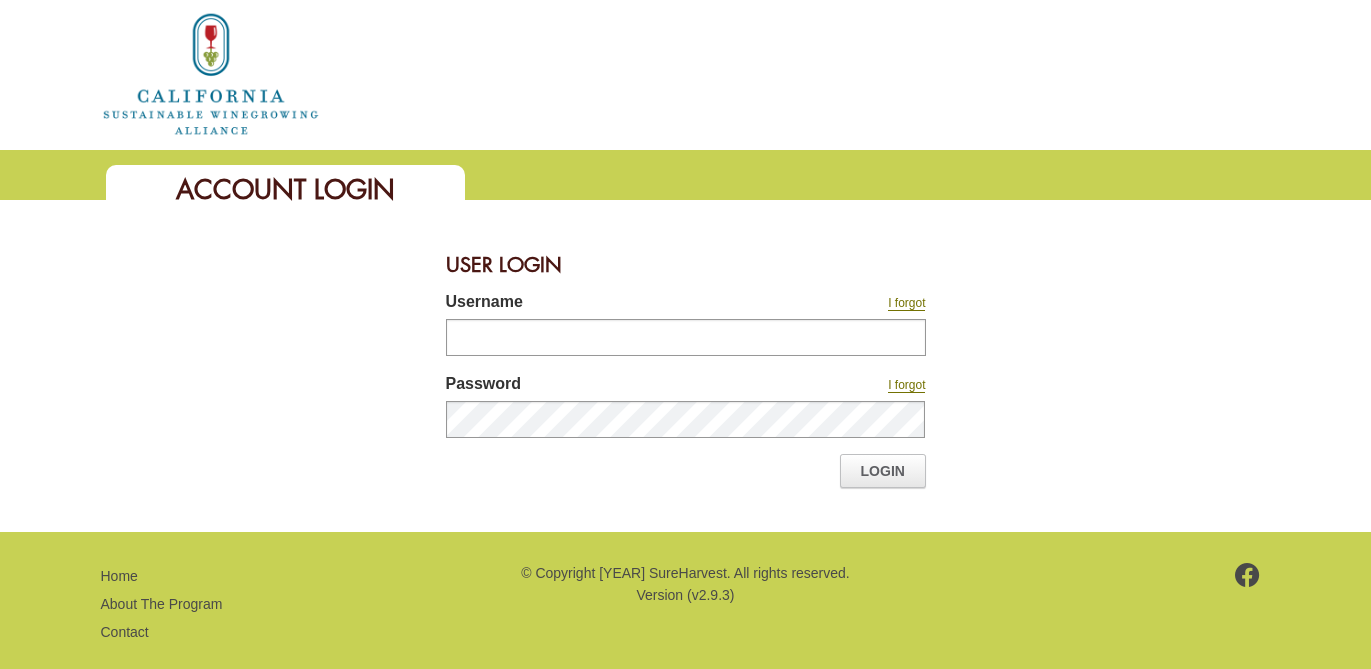 scroll, scrollTop: 0, scrollLeft: 0, axis: both 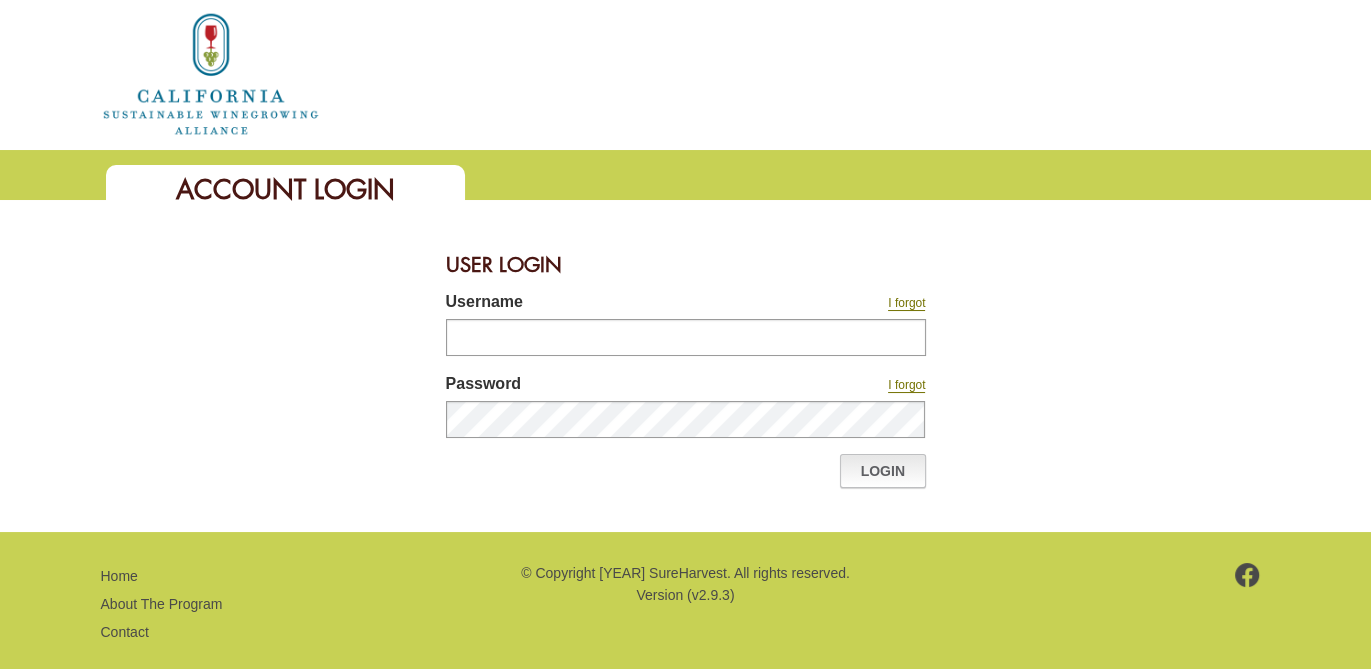 type on "********" 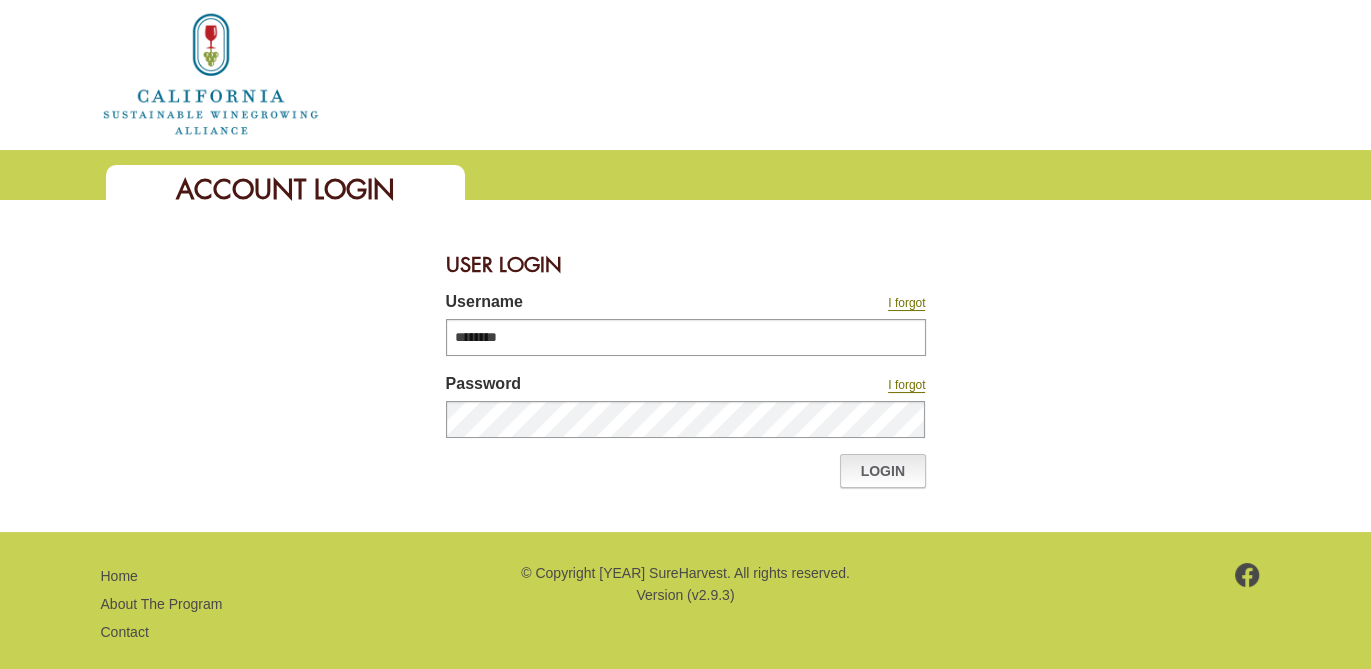click on "Login" at bounding box center [883, 471] 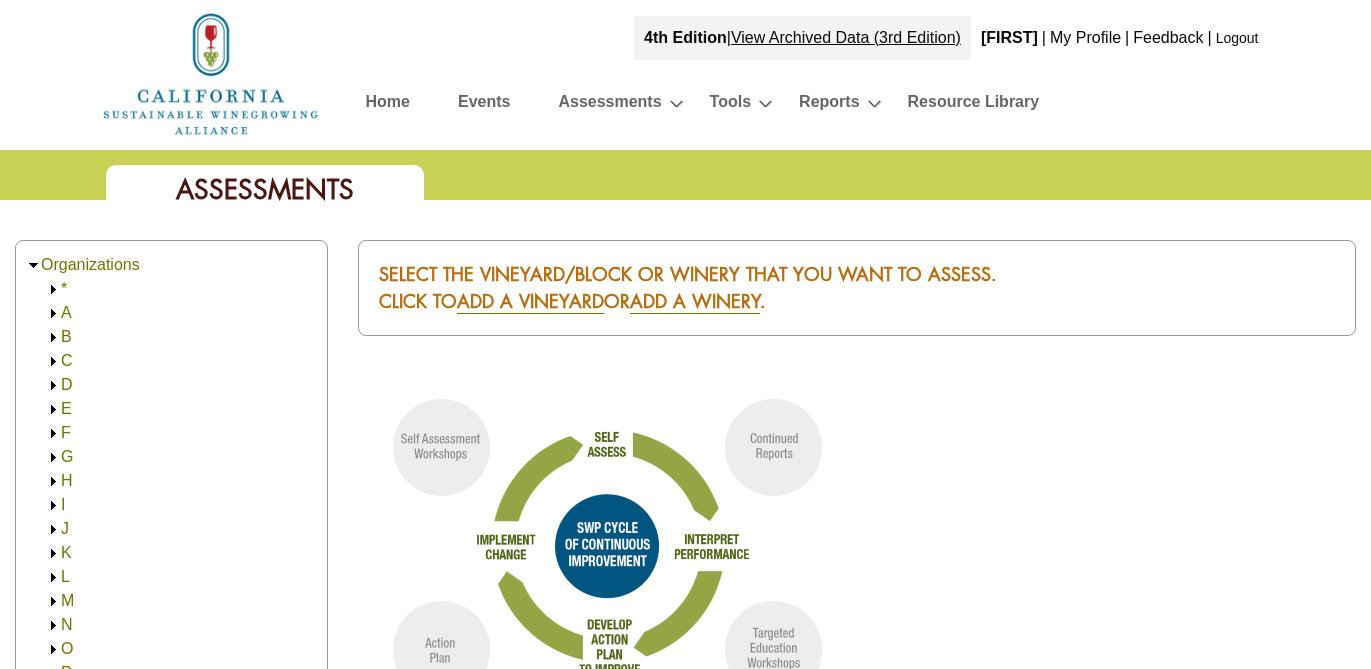 scroll, scrollTop: 0, scrollLeft: 0, axis: both 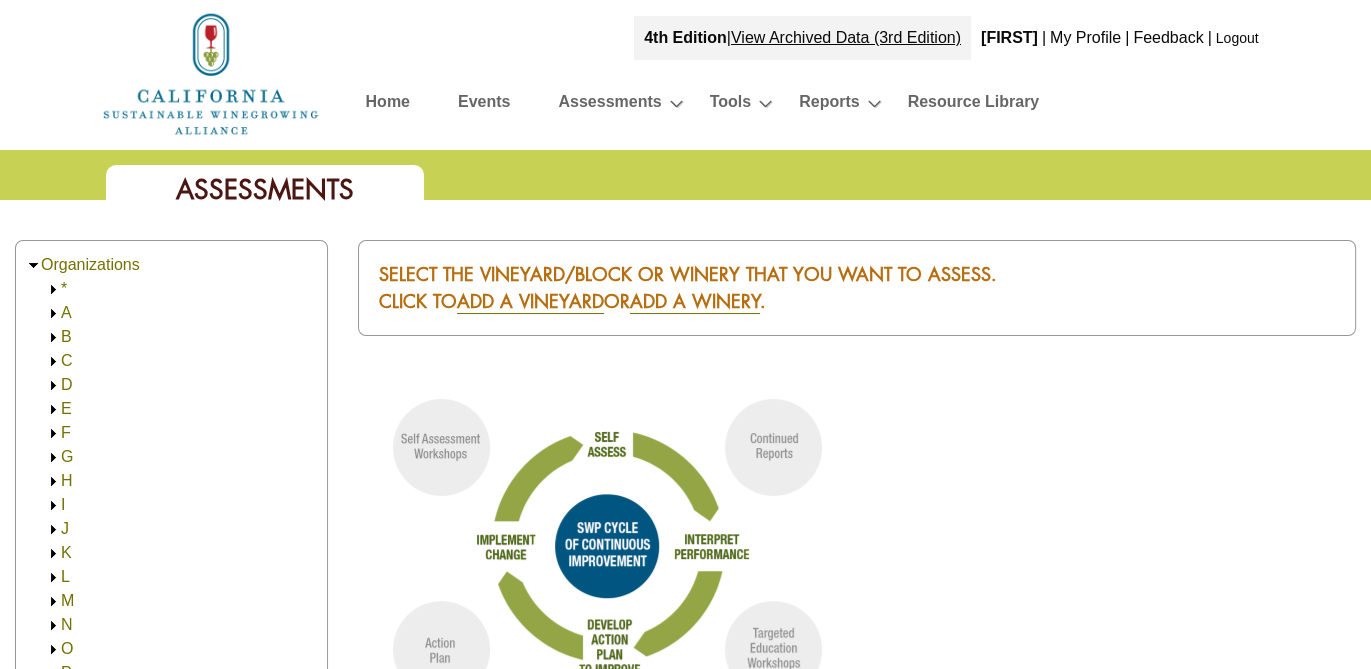 click on "Home" at bounding box center (388, 105) 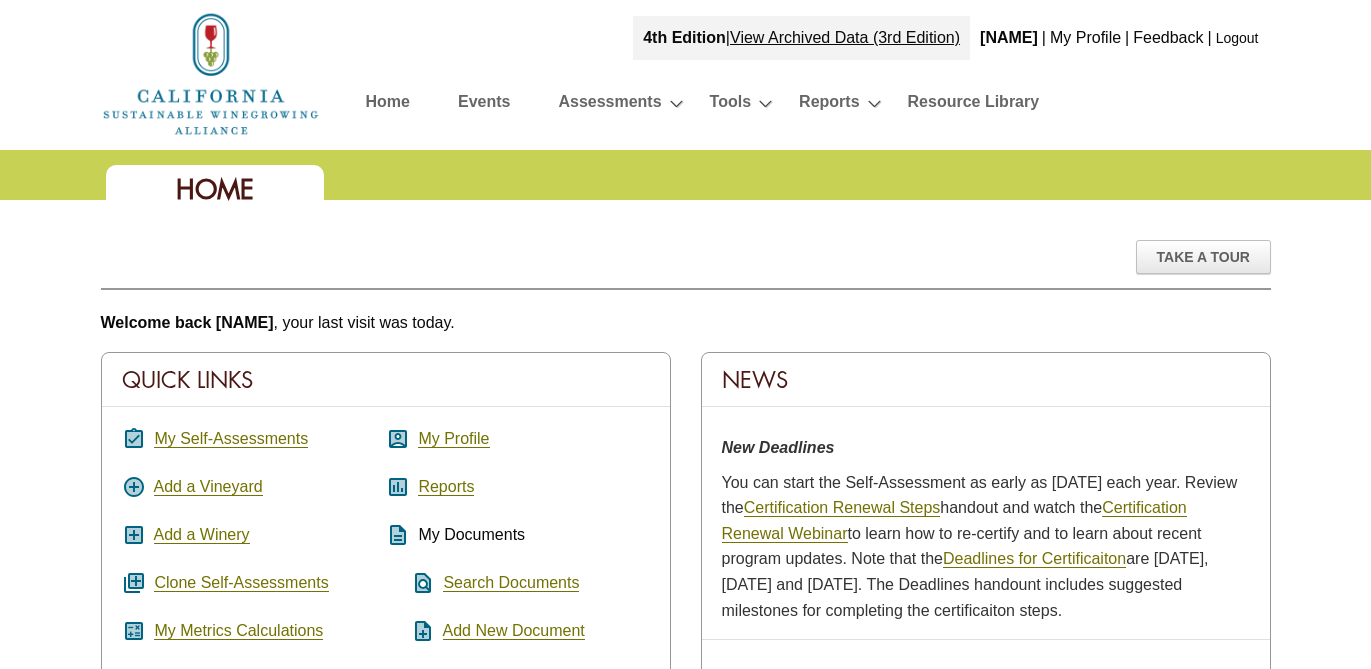 scroll, scrollTop: 0, scrollLeft: 0, axis: both 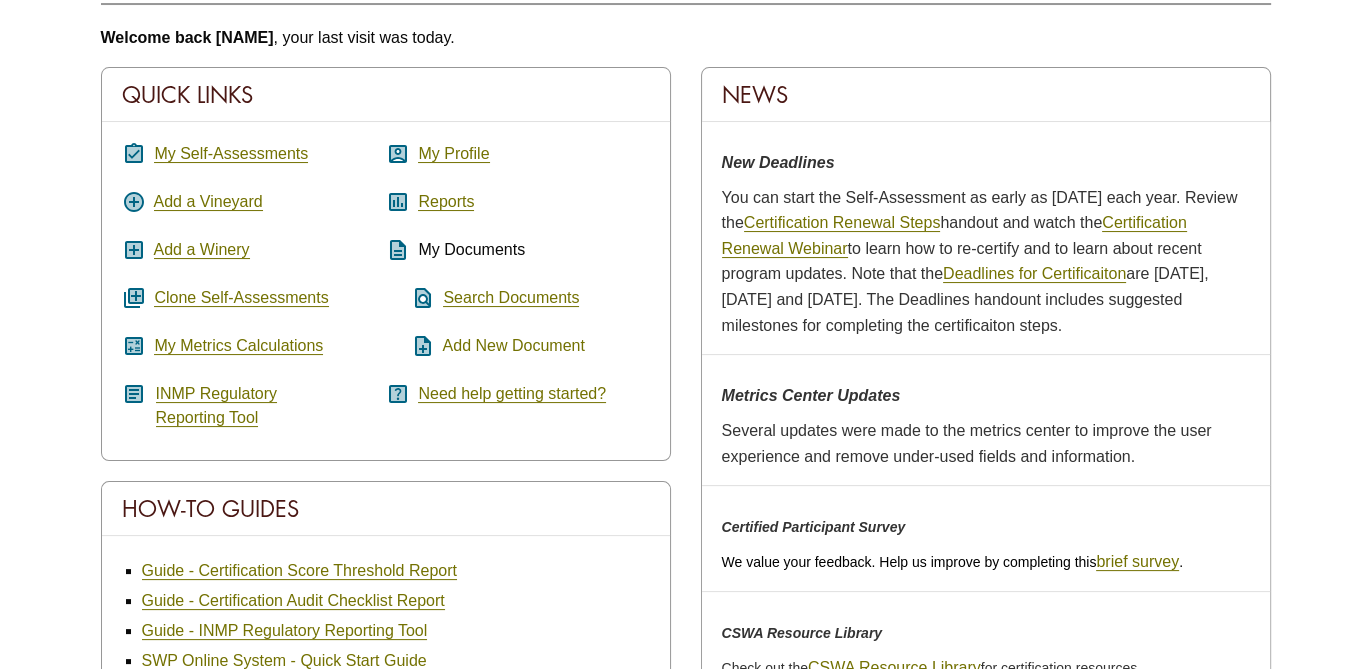 click on "Add New Document" at bounding box center [514, 346] 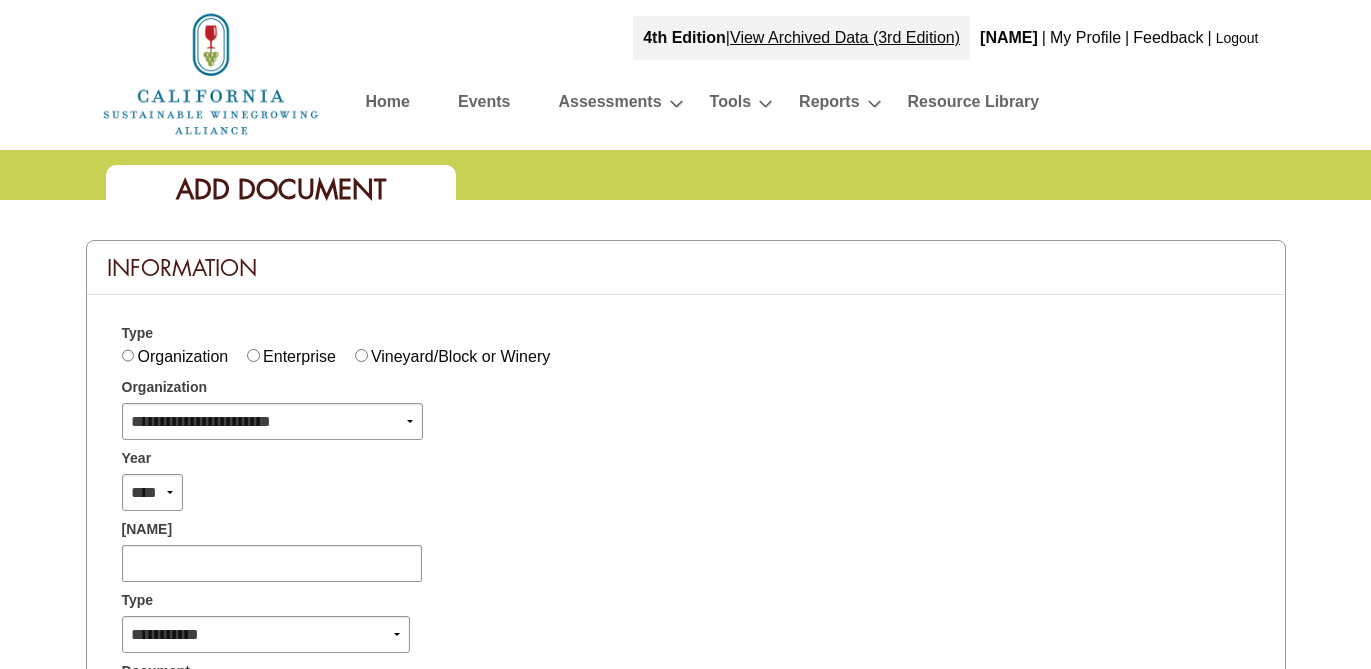 scroll, scrollTop: 0, scrollLeft: 0, axis: both 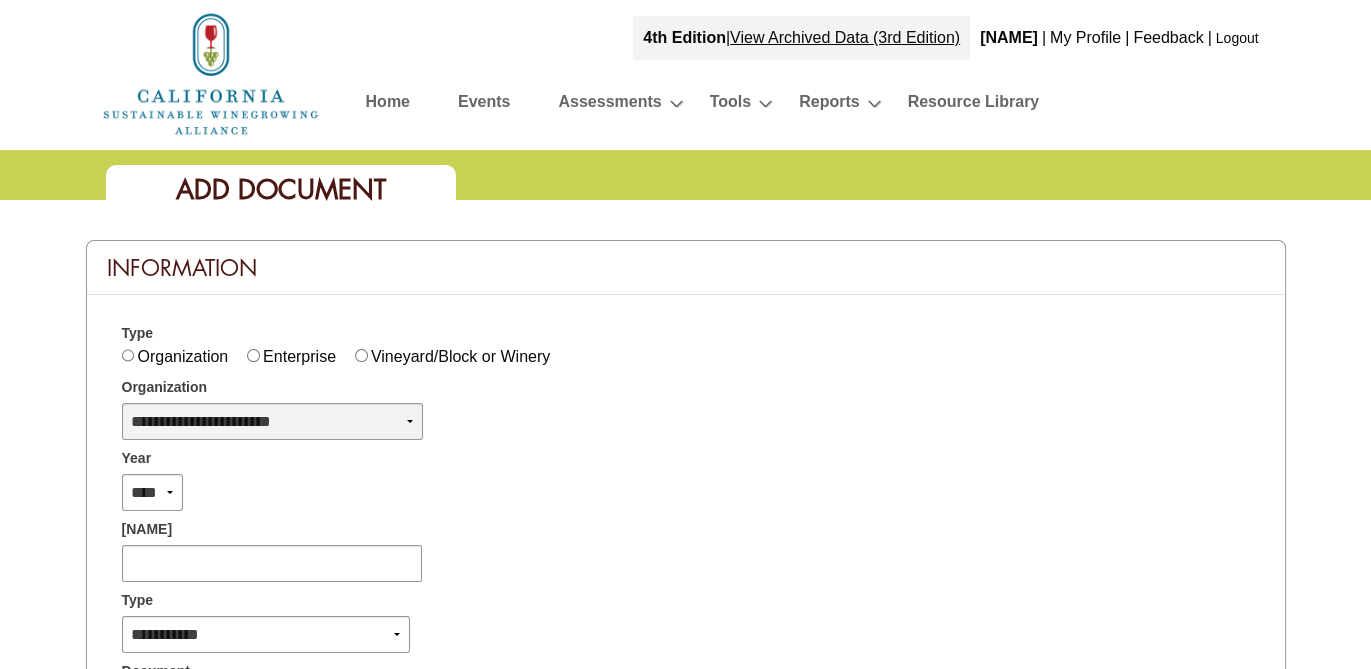 click on "[REDACTED]" at bounding box center (272, 421) 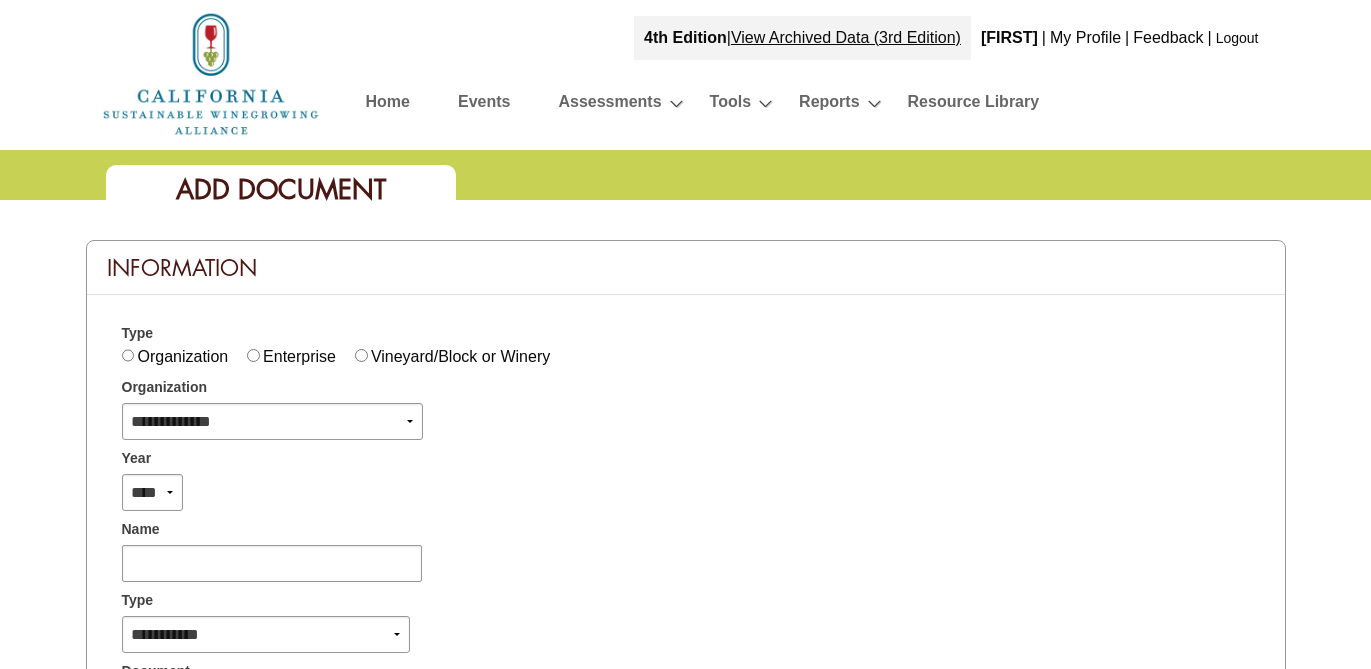 scroll, scrollTop: 0, scrollLeft: 0, axis: both 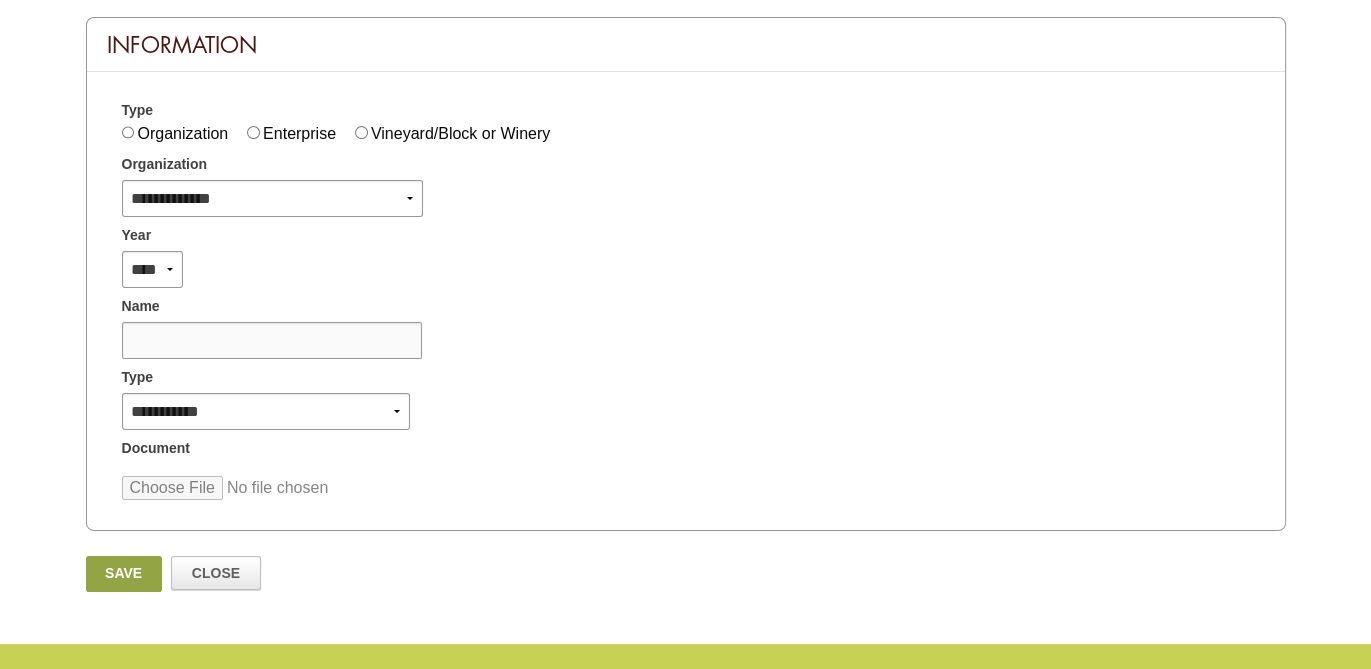 click at bounding box center (272, 340) 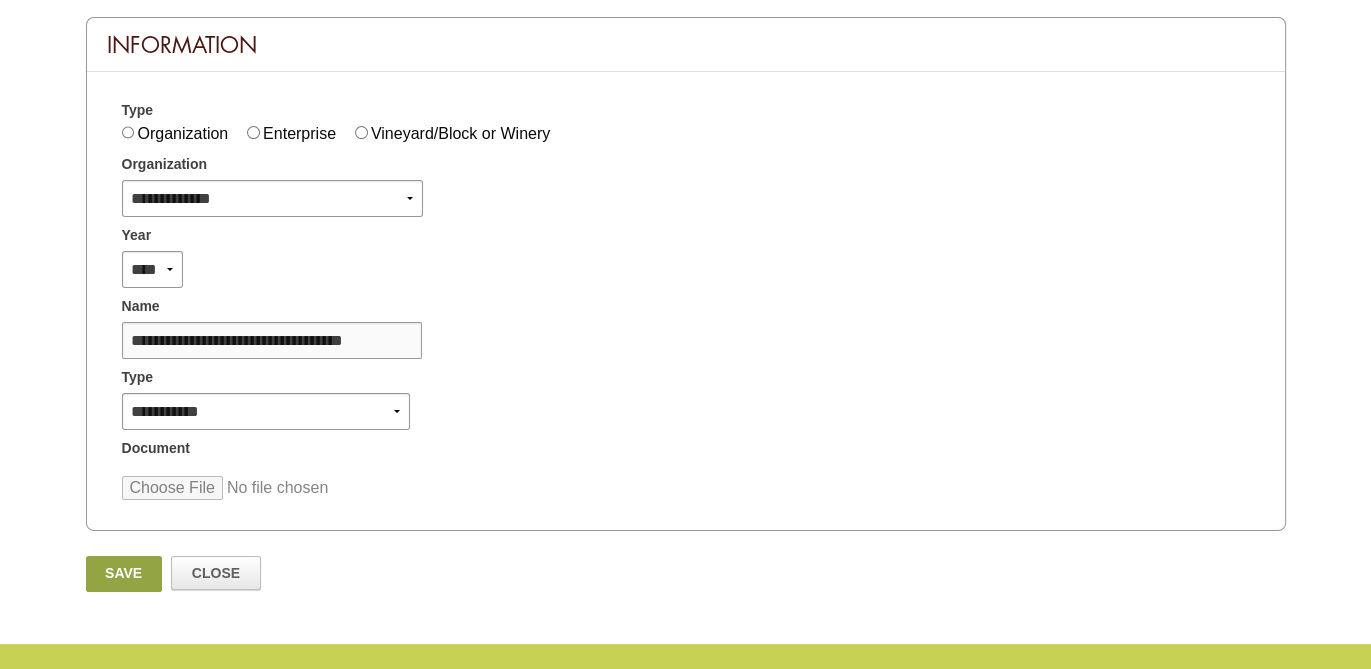 click on "**********" at bounding box center (272, 340) 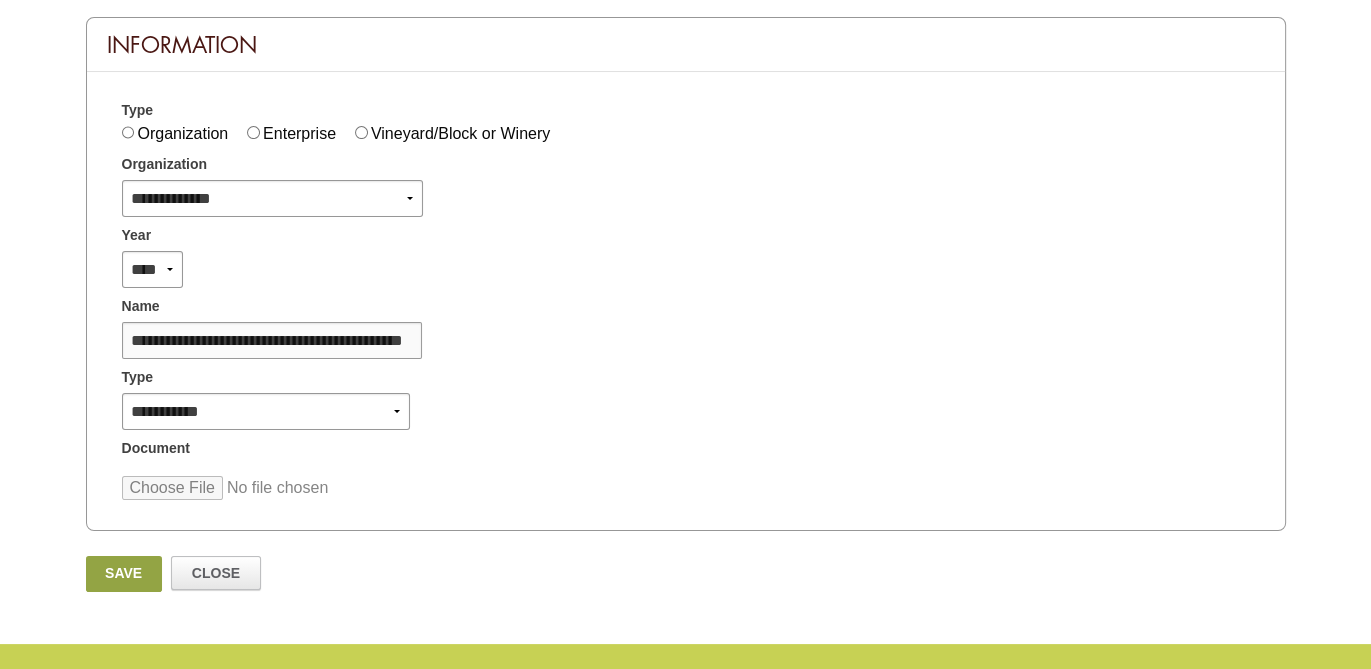click on "**********" at bounding box center [272, 340] 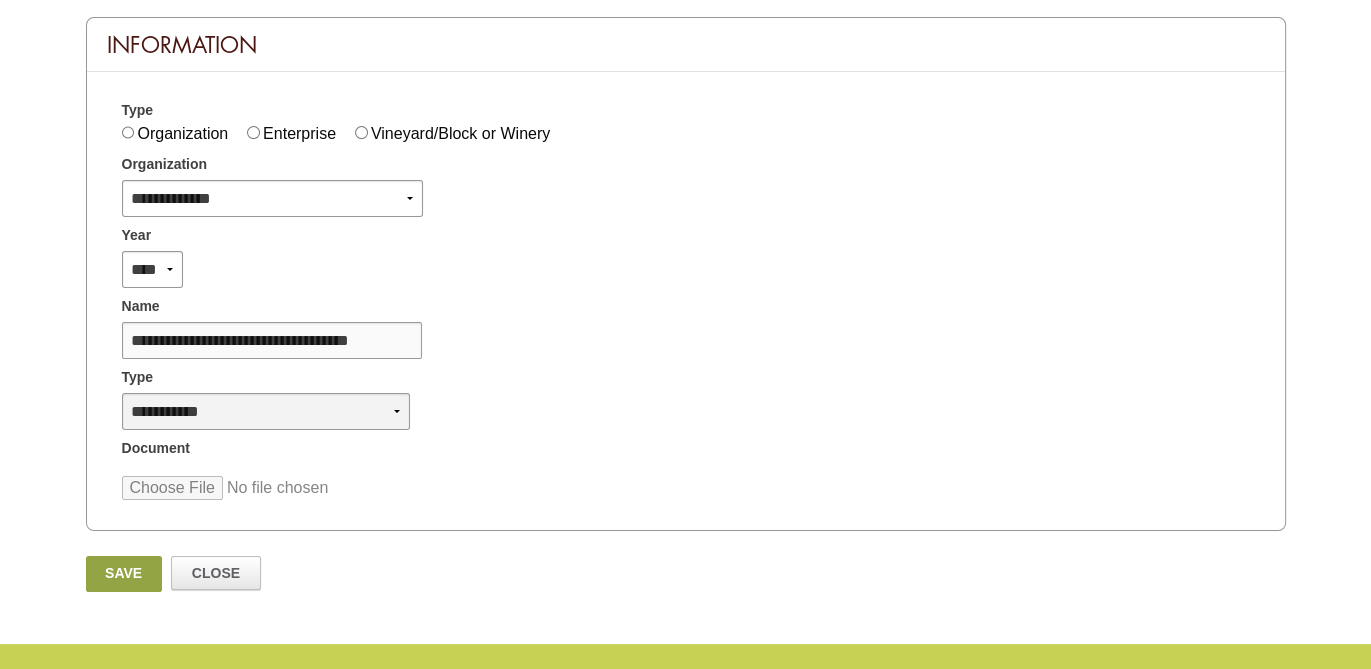 type on "**********" 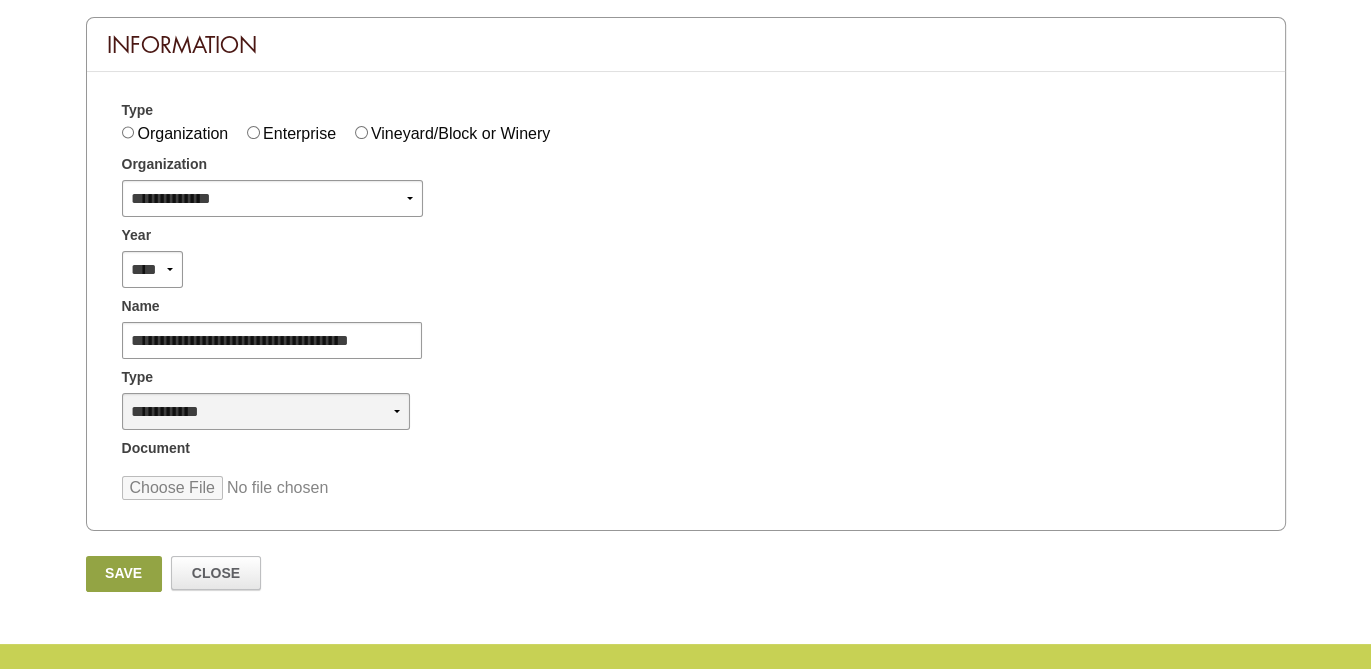 click on "**********" at bounding box center [266, 411] 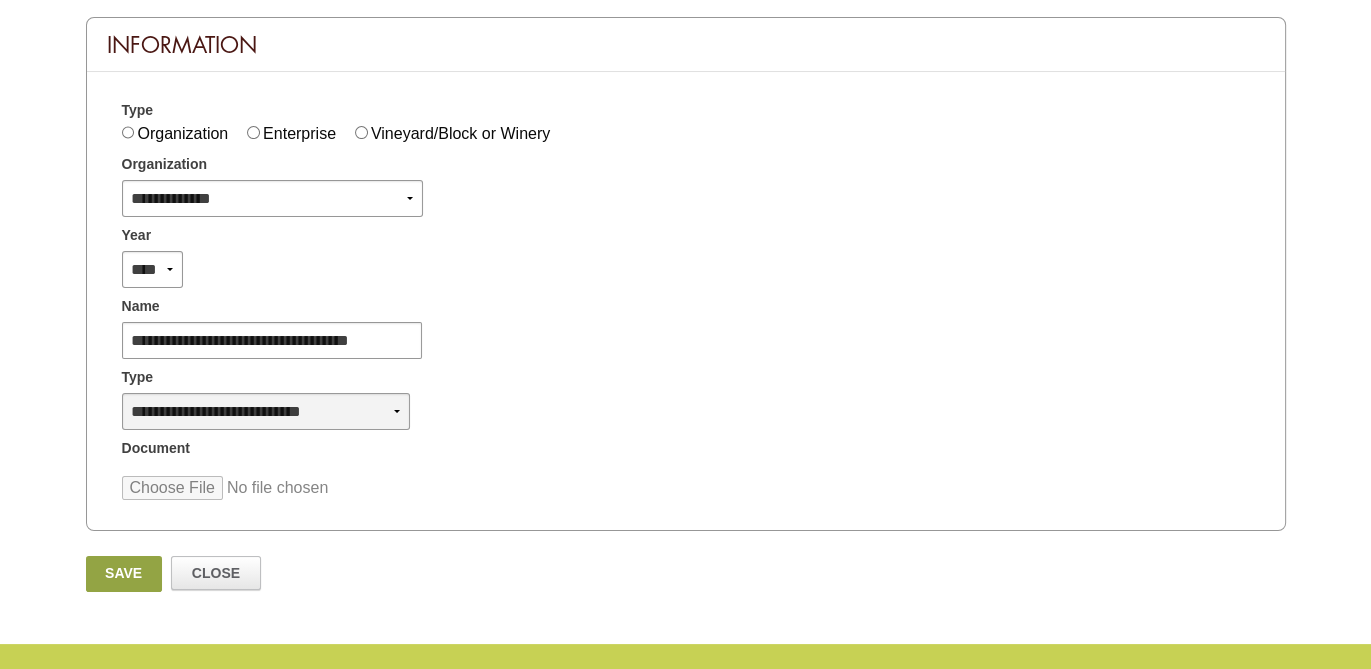 click on "**********" at bounding box center (266, 411) 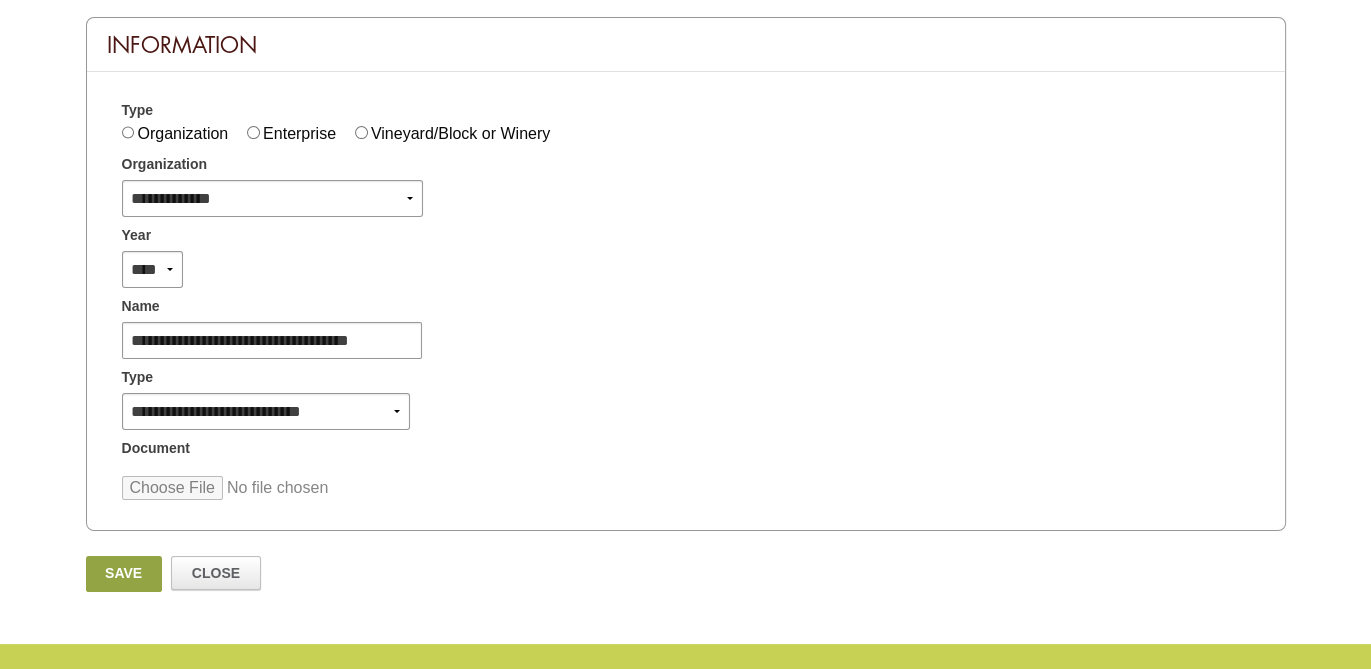 click at bounding box center (273, 488) 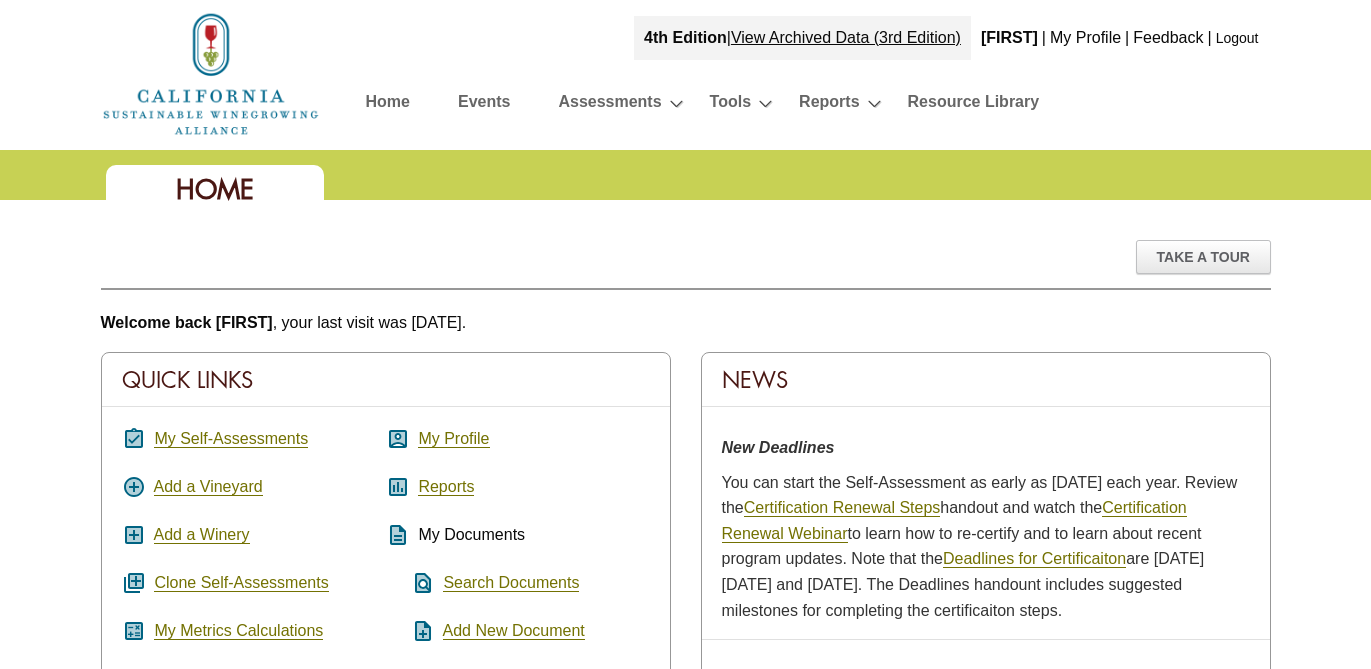 scroll, scrollTop: 0, scrollLeft: 0, axis: both 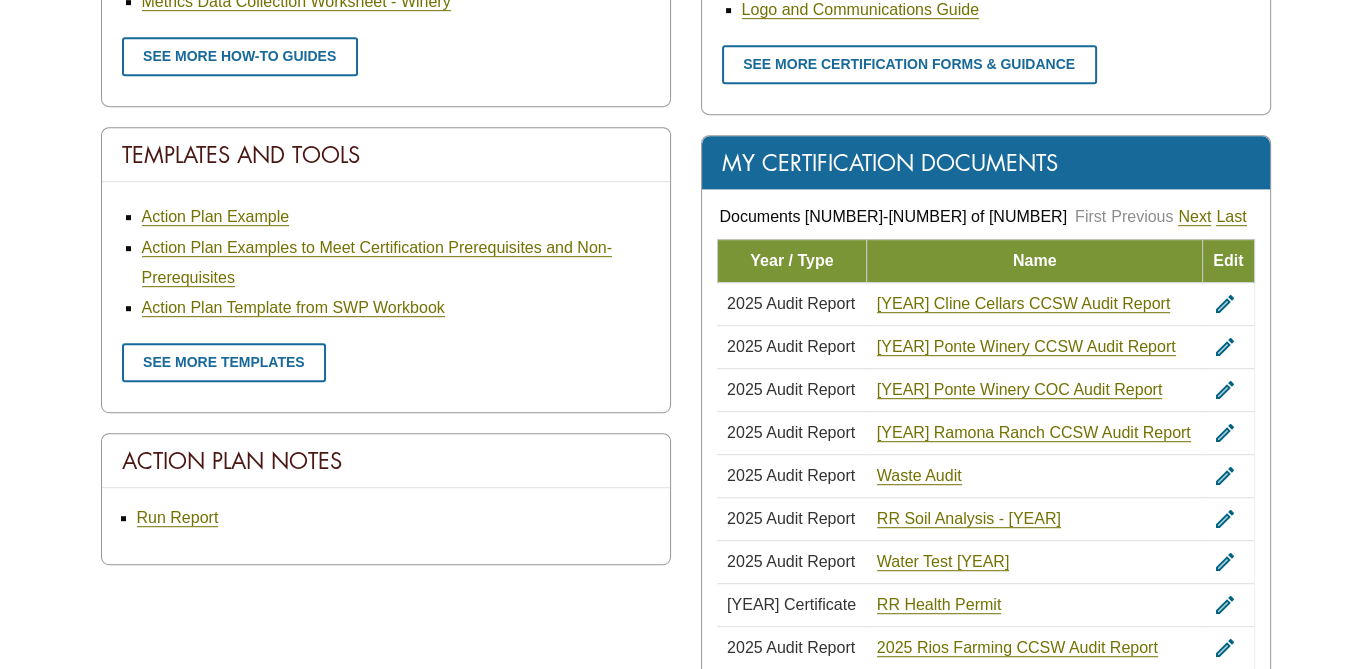 click on "Quick Links
assignment_turned_in
My Self-Assessments
add_circle
Add a Vineyard
add_box
Add a Winery
queue
Clone Self-Assessments
calculate
My Metrics Calculations
article
INMP Regulatory Reporting Tool
account_box
My Profile
Reports" at bounding box center (386, -27) 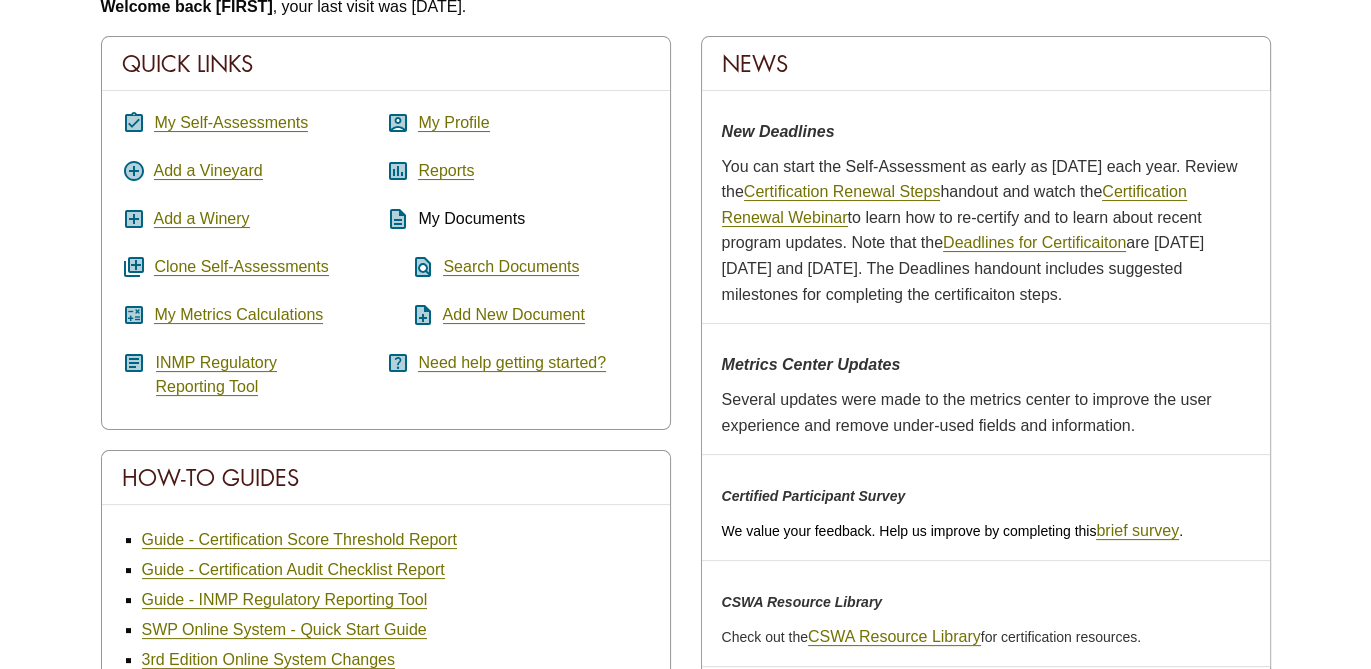 scroll, scrollTop: 314, scrollLeft: 0, axis: vertical 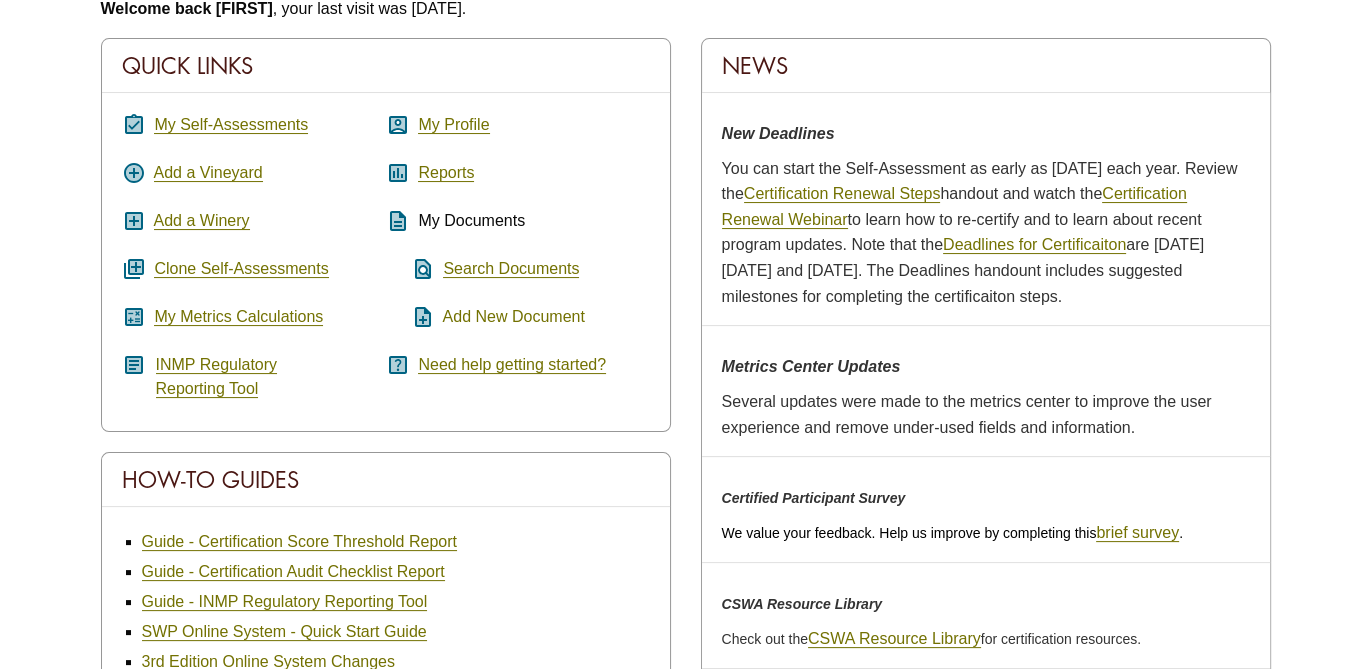 click on "Add New Document" at bounding box center (514, 317) 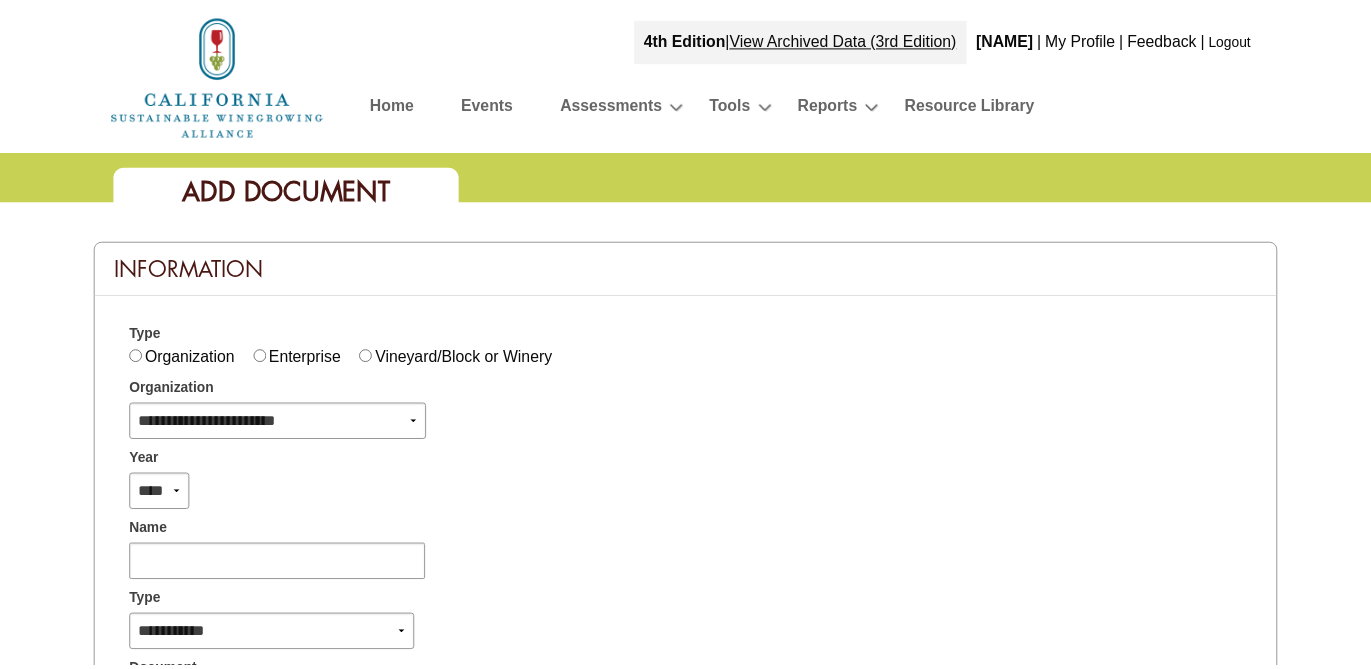 scroll, scrollTop: 0, scrollLeft: 0, axis: both 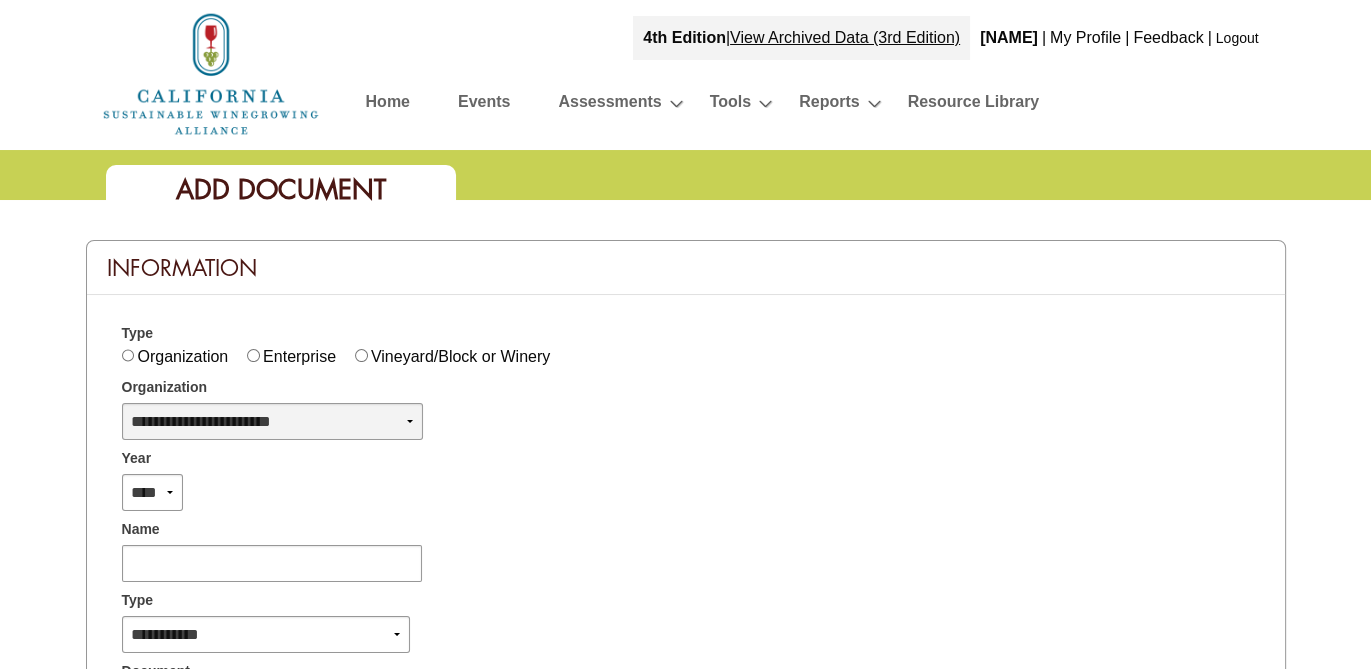 click on "[REDACTED]" at bounding box center [272, 421] 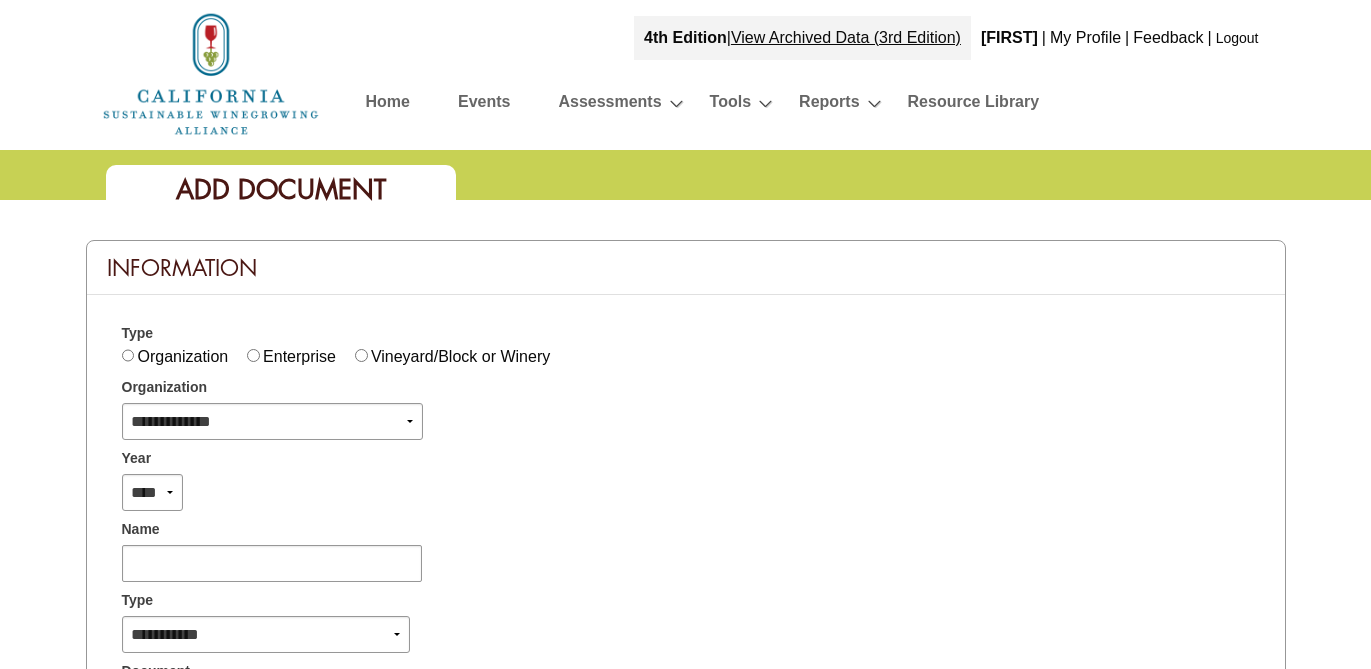 scroll, scrollTop: 0, scrollLeft: 0, axis: both 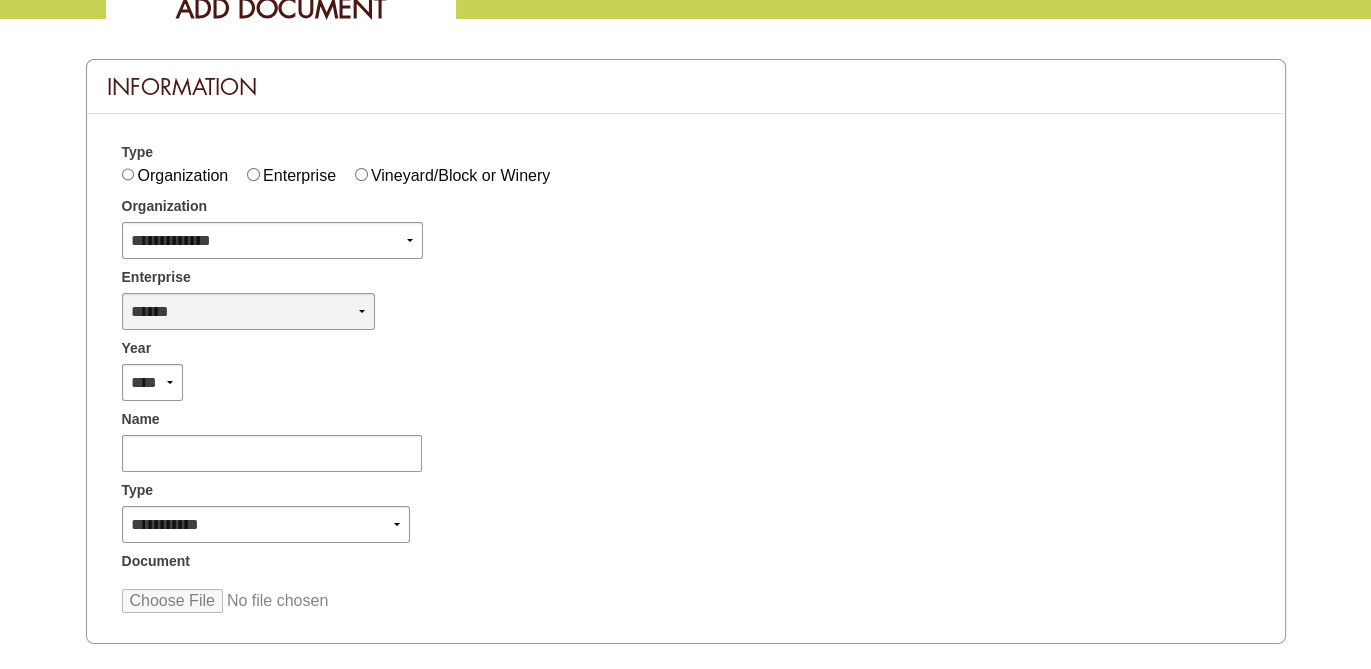 click on "**********" at bounding box center [249, 311] 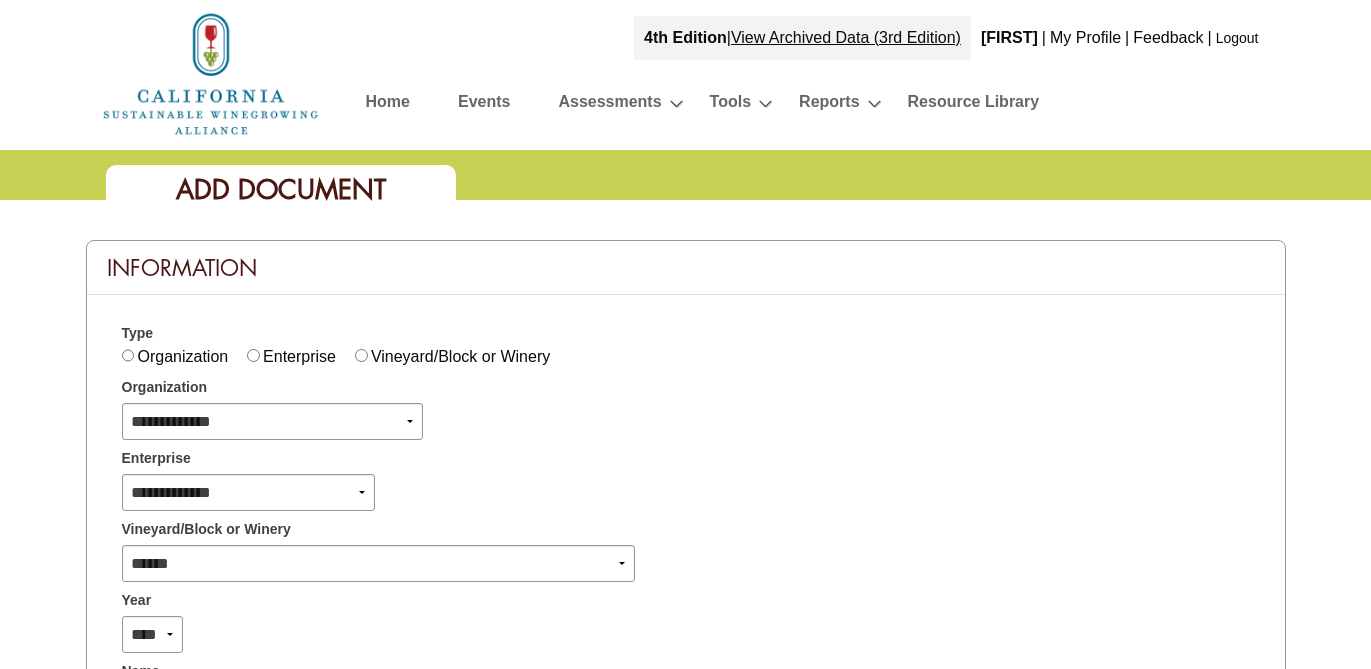 scroll, scrollTop: 181, scrollLeft: 0, axis: vertical 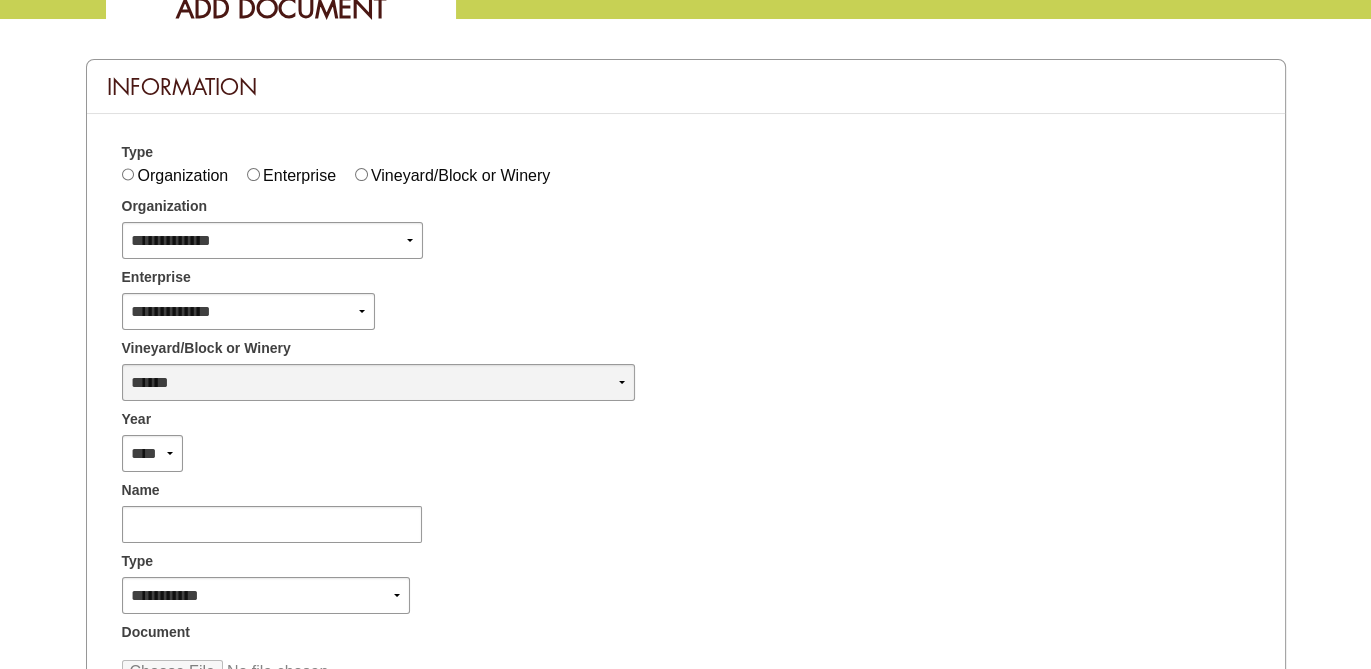 drag, startPoint x: 0, startPoint y: 0, endPoint x: 292, endPoint y: 381, distance: 480.02603 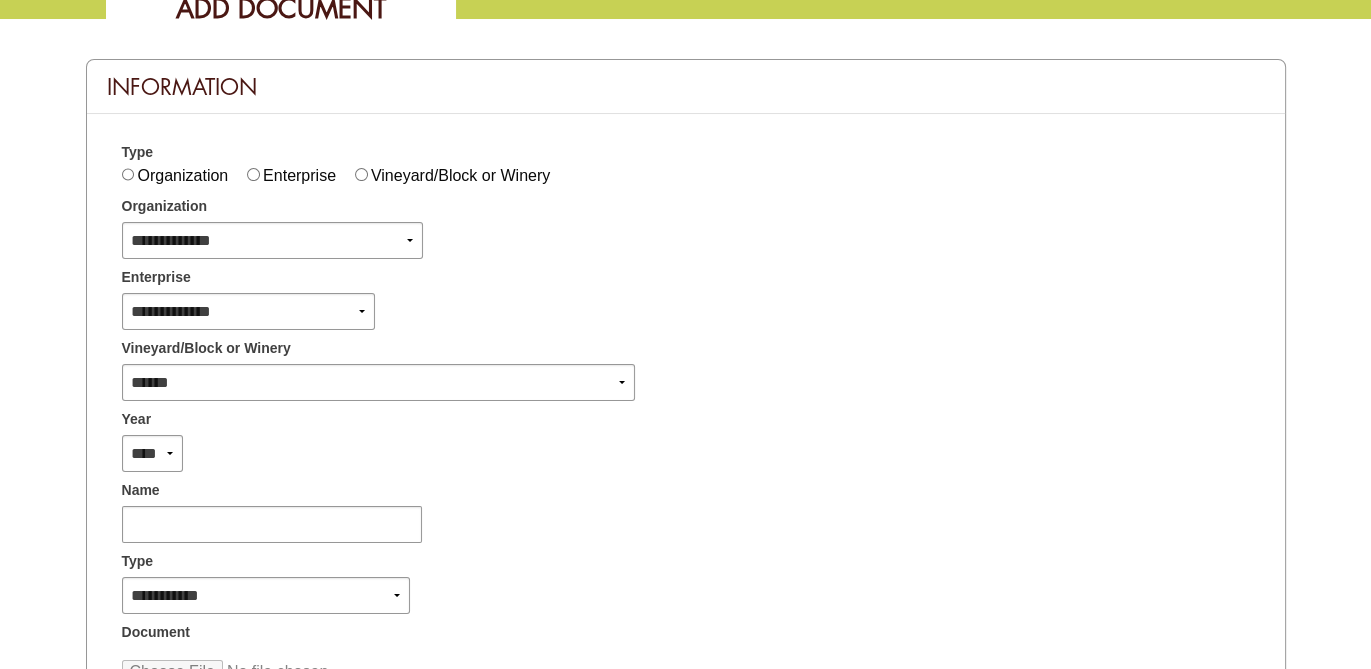 click on "Name" at bounding box center [686, 134] 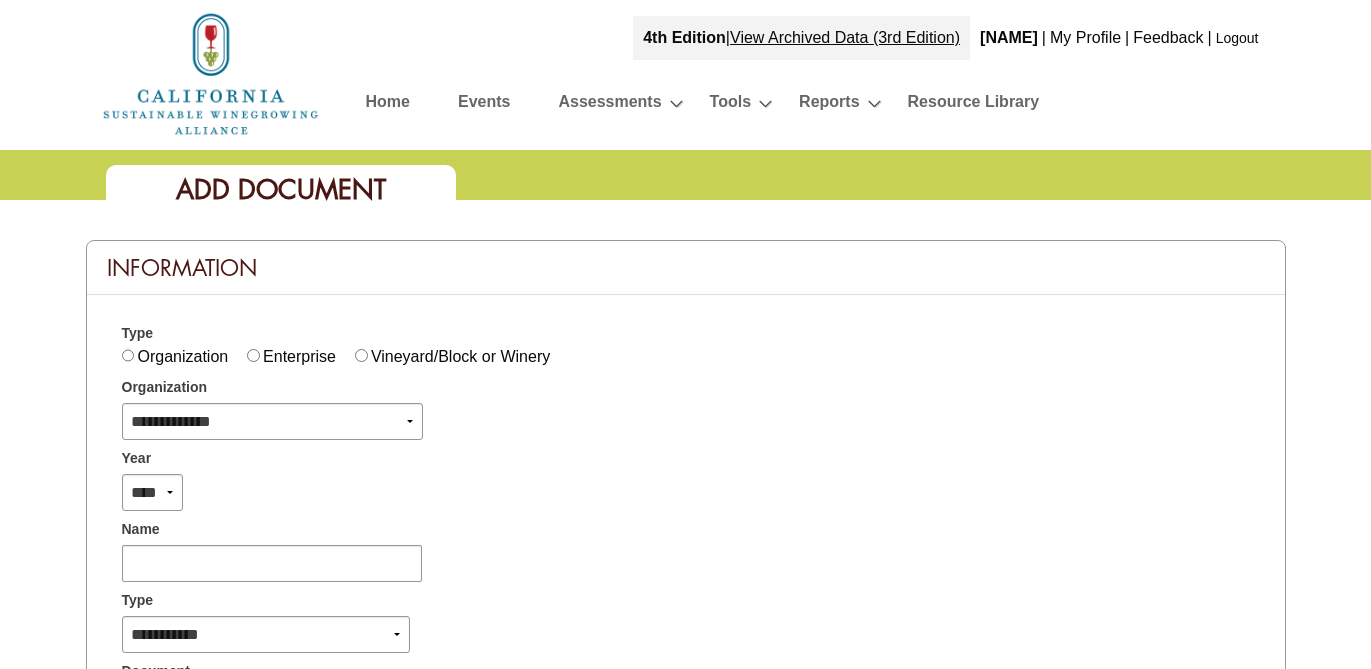 scroll, scrollTop: 181, scrollLeft: 0, axis: vertical 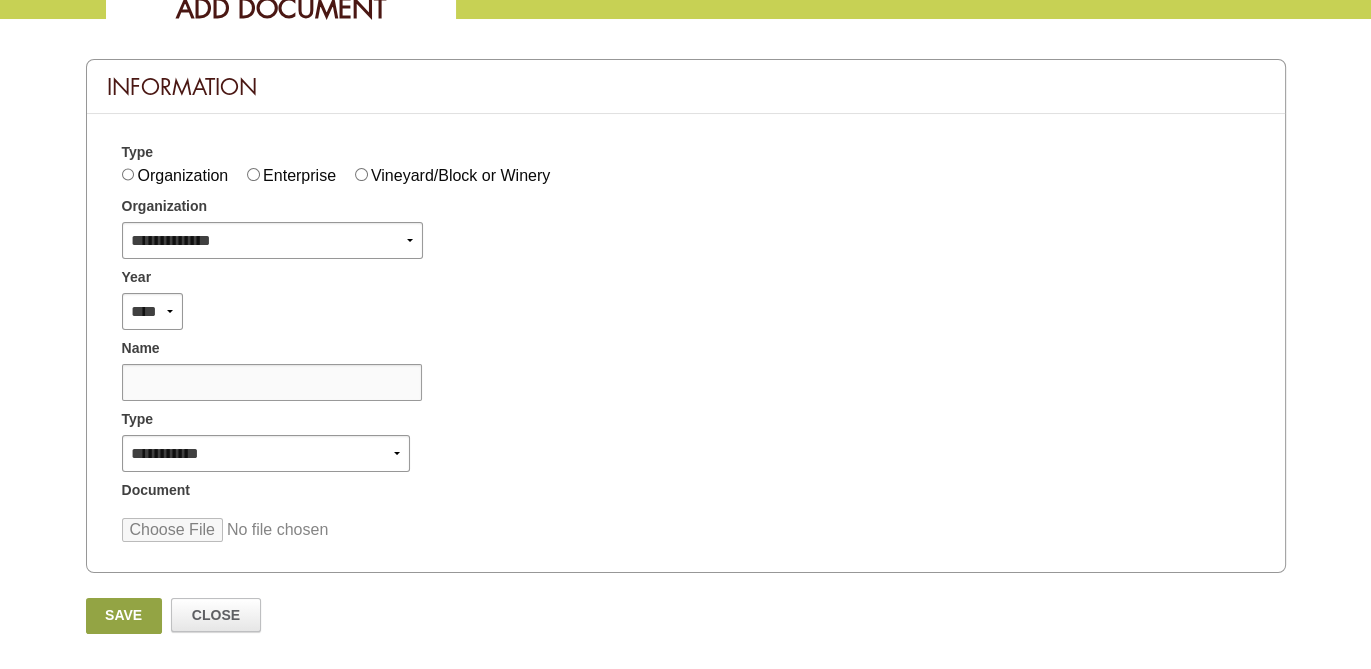click at bounding box center [272, 382] 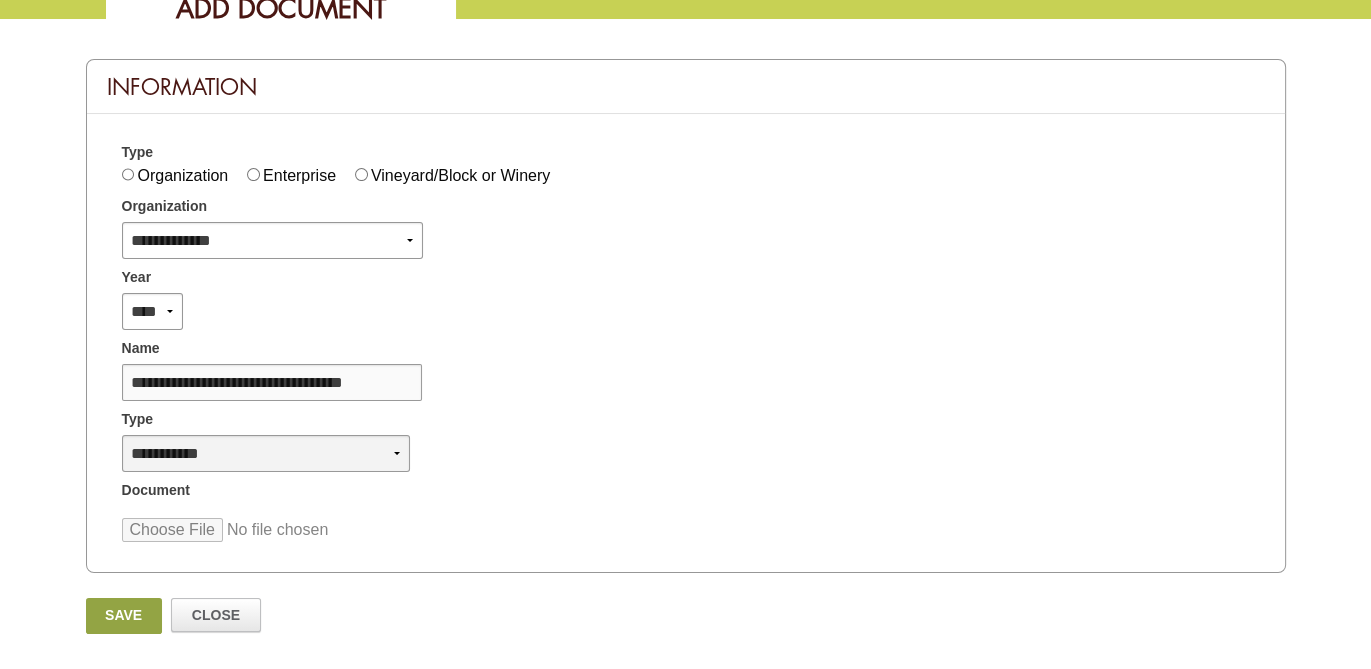 type on "**********" 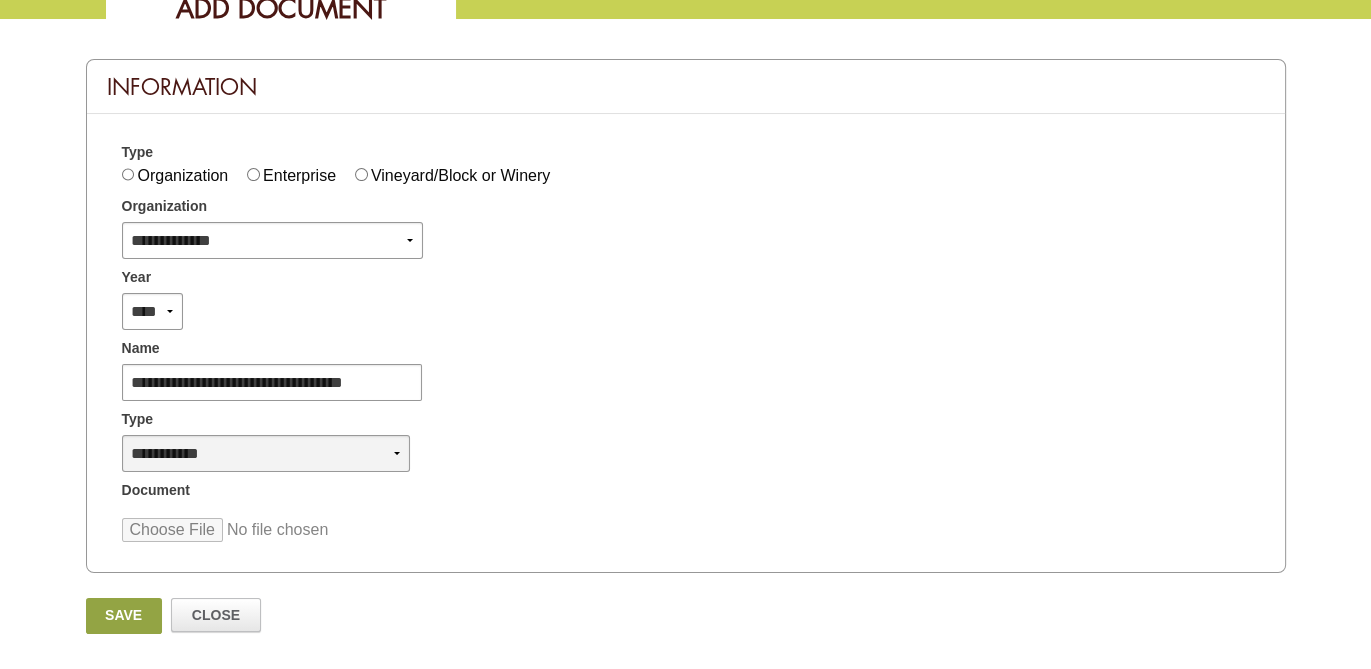 click on "**********" at bounding box center [266, 453] 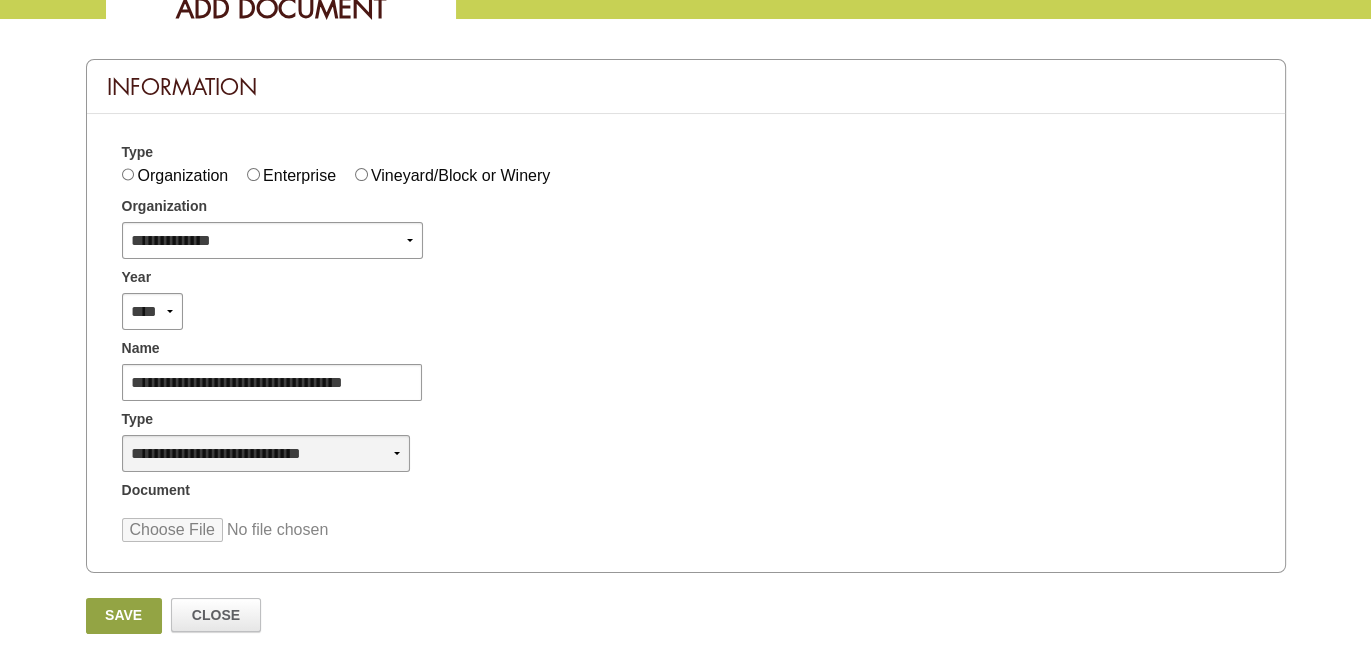 click on "**********" at bounding box center (266, 453) 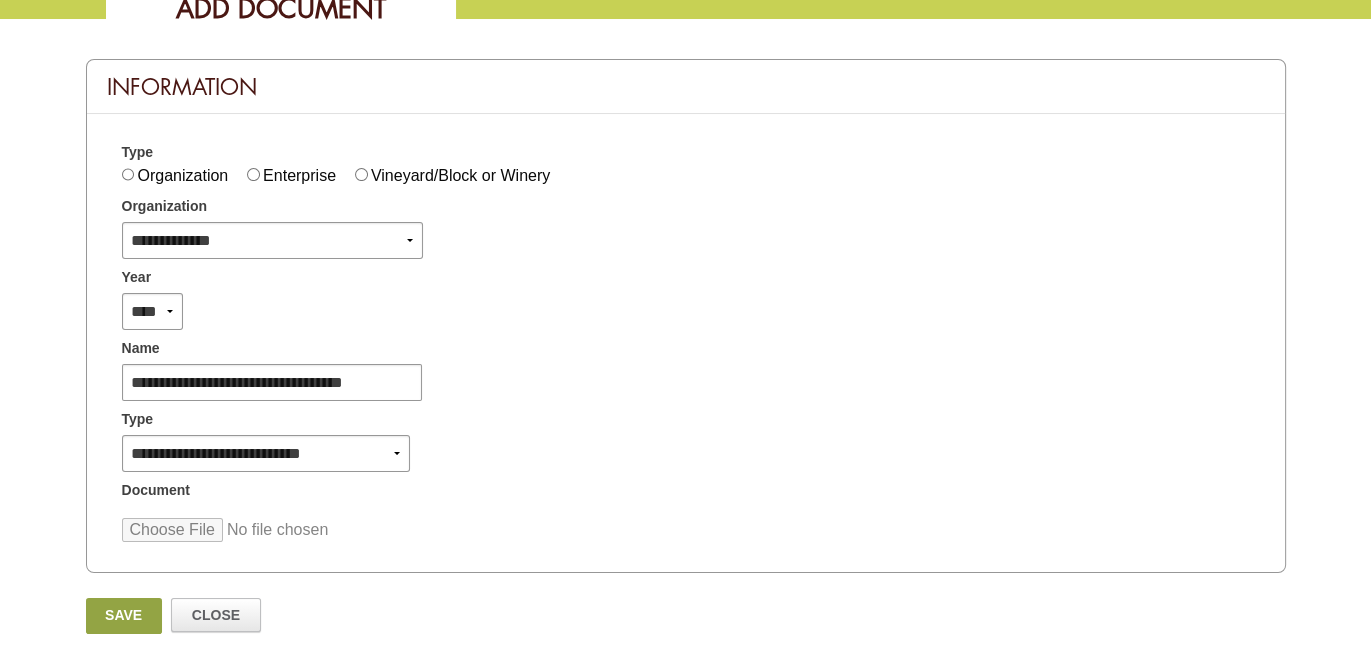 click at bounding box center (273, 530) 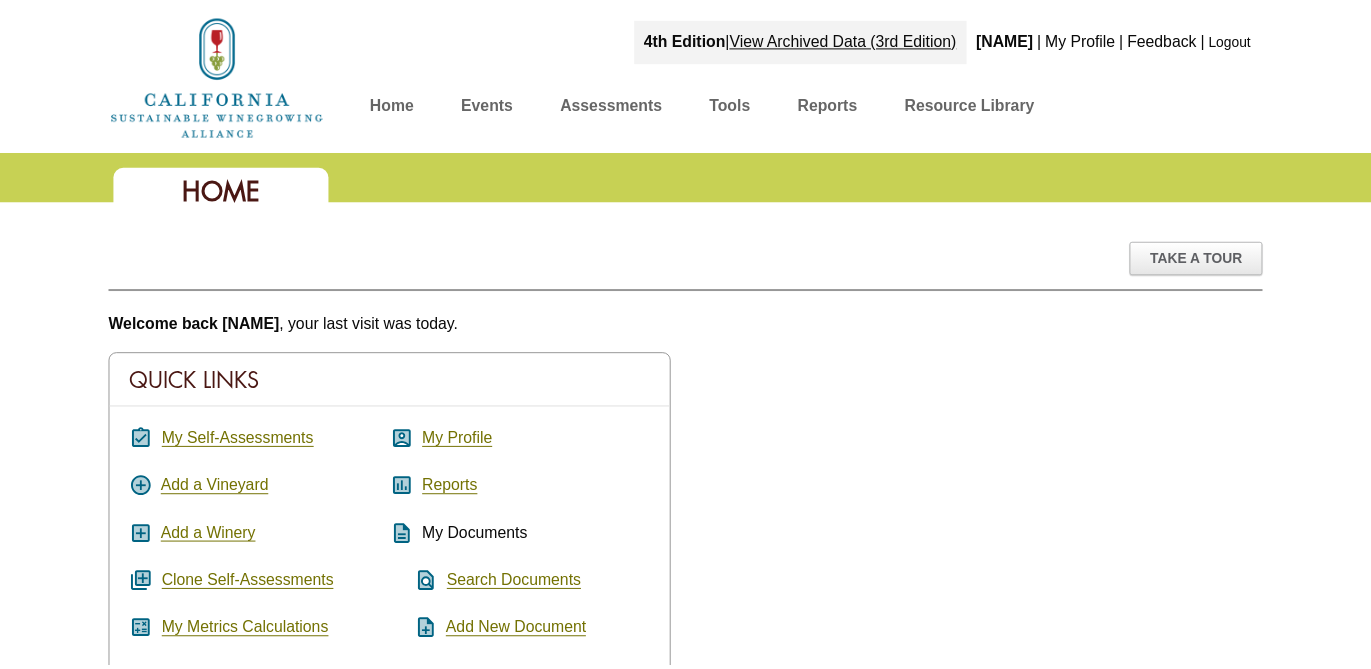 scroll, scrollTop: 0, scrollLeft: 0, axis: both 